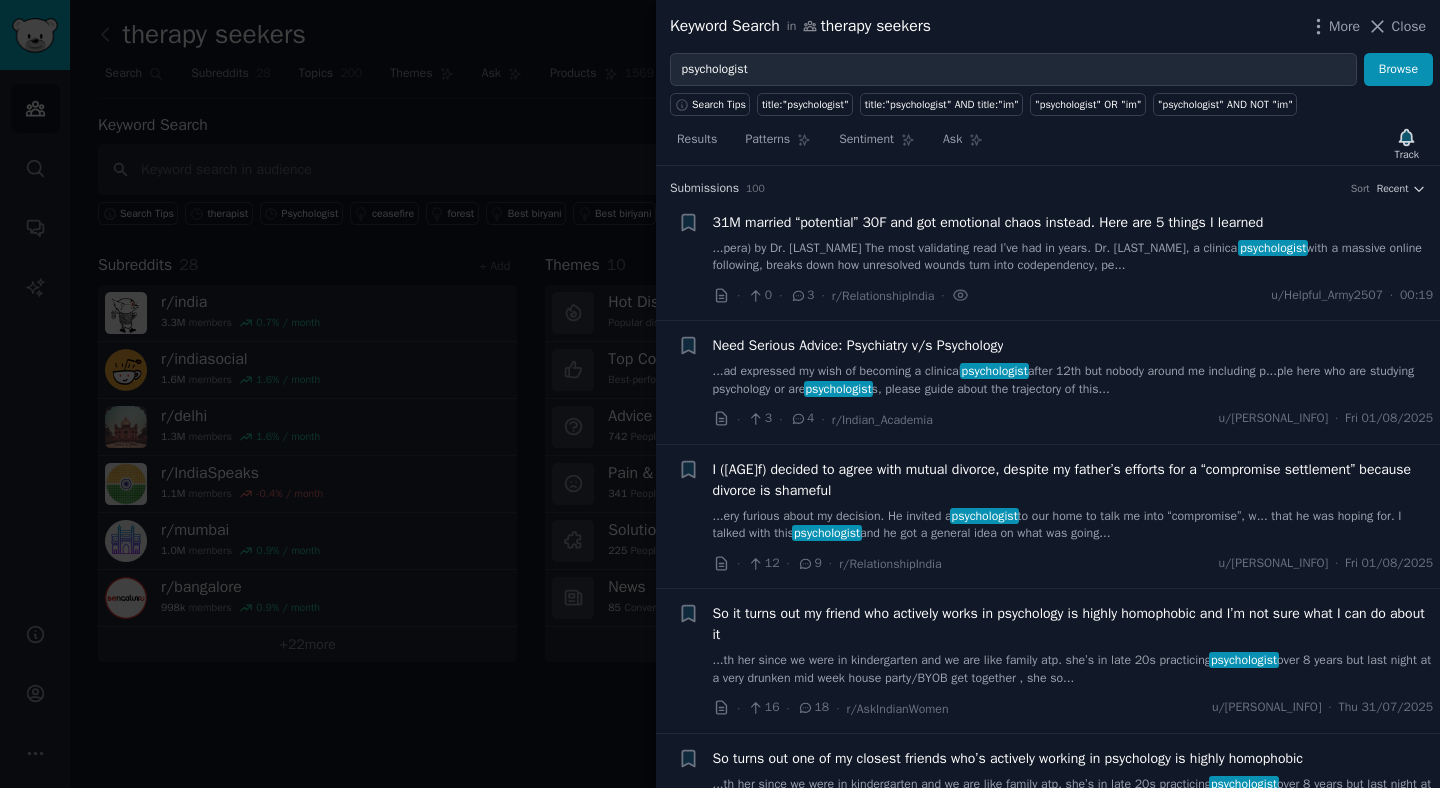 scroll, scrollTop: 0, scrollLeft: 0, axis: both 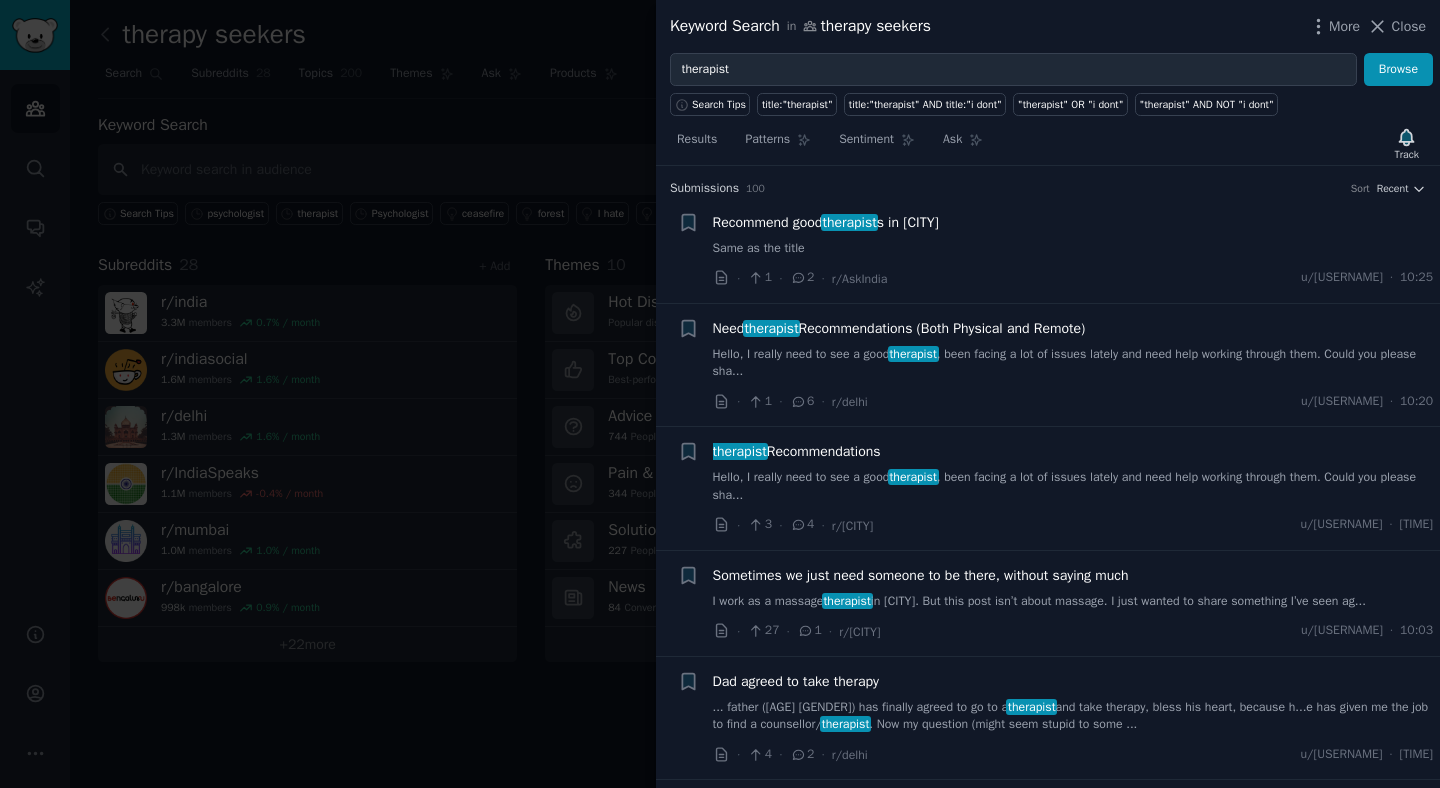 click on "Recommend good therapists in [CITY]" at bounding box center (826, 222) 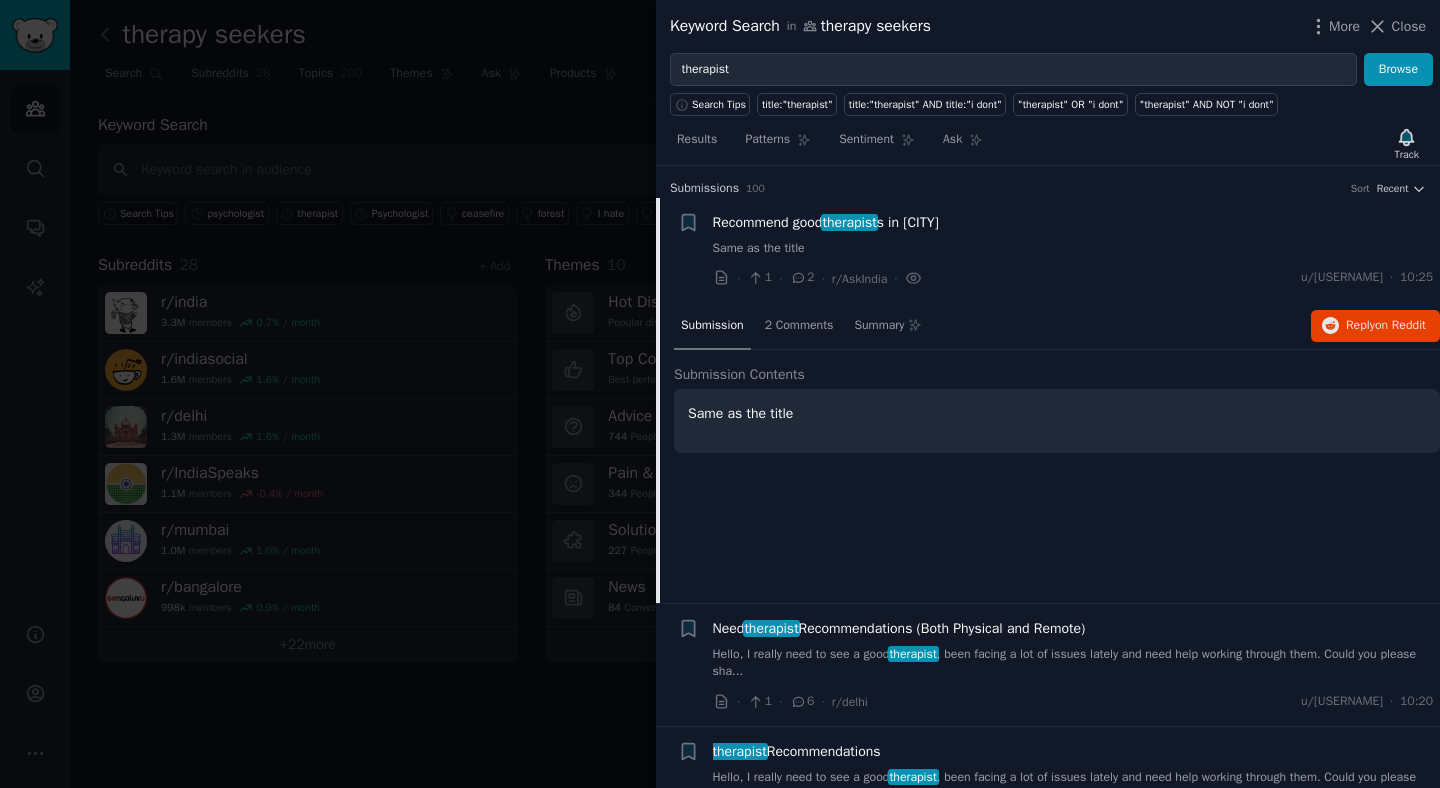 scroll, scrollTop: 31, scrollLeft: 0, axis: vertical 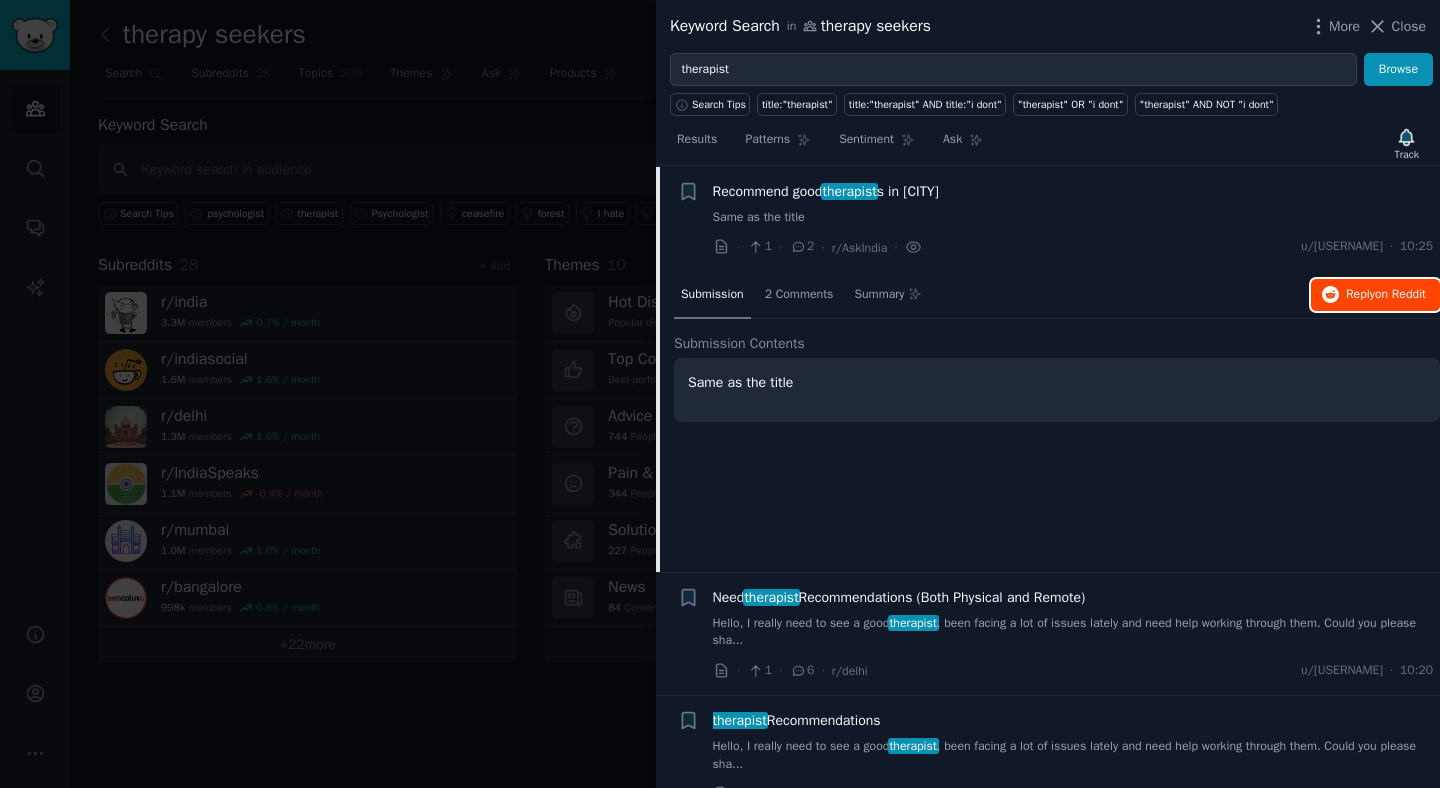 click on "Reply  on Reddit" at bounding box center [1386, 295] 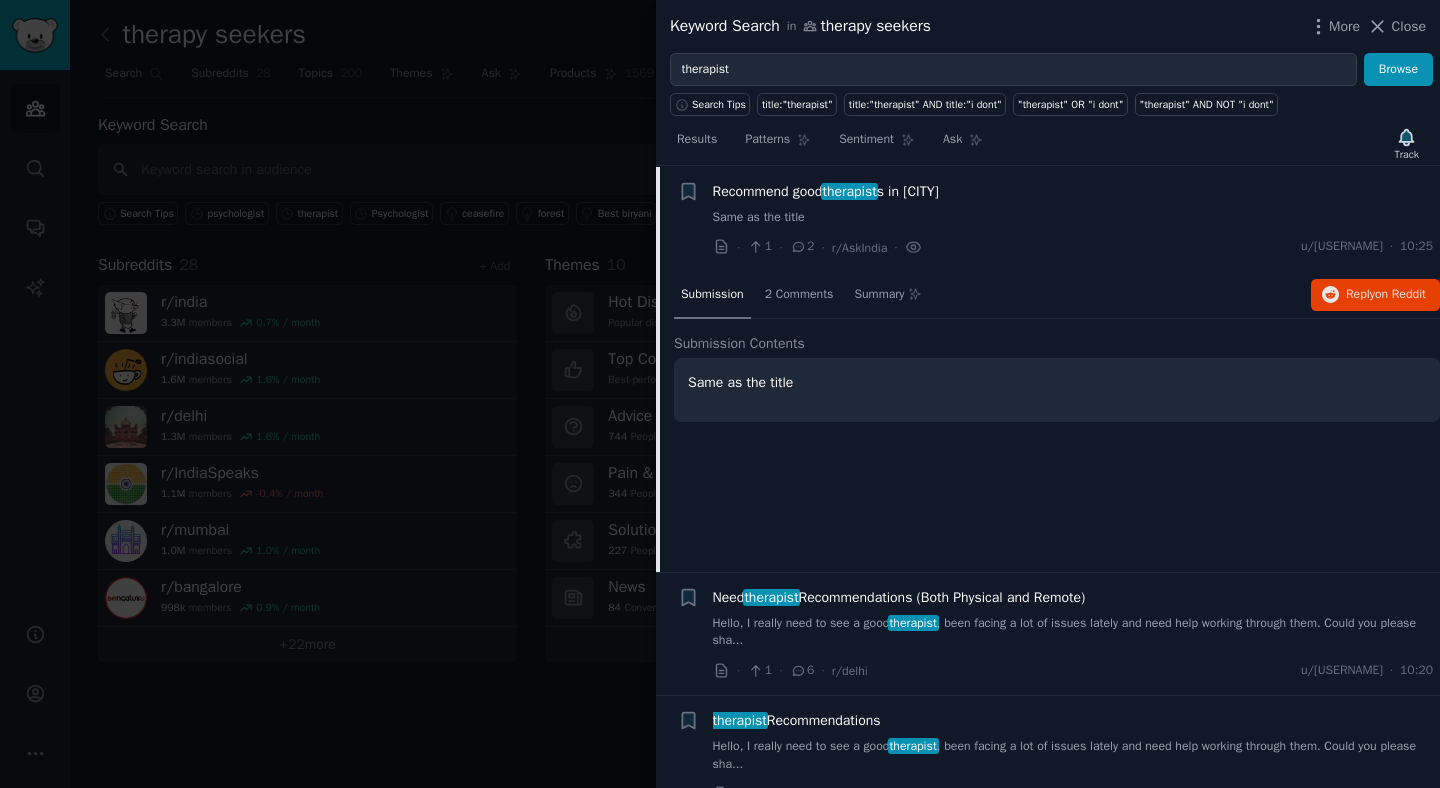 click on "therapist" at bounding box center (850, 191) 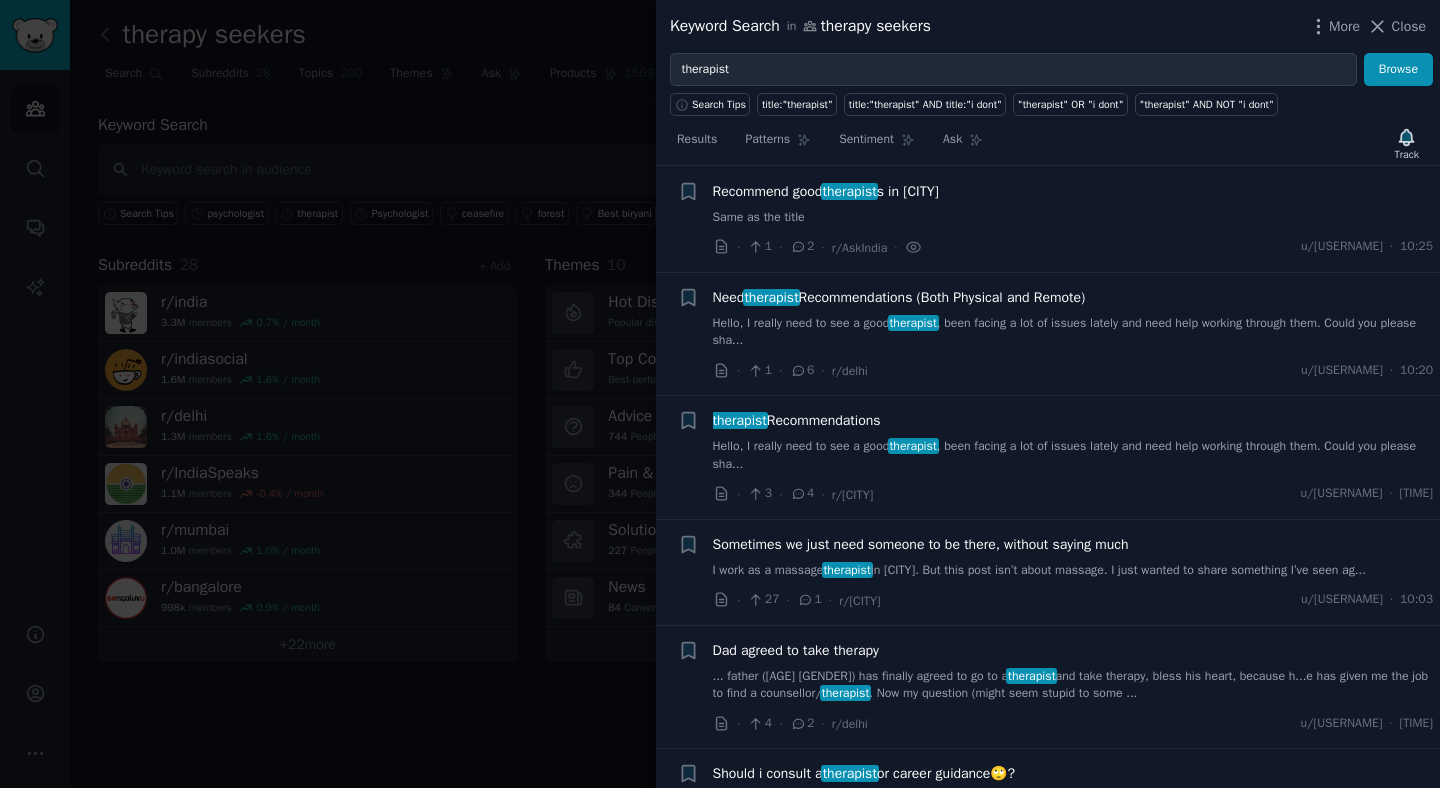 click on "Need therapist Recommendations (Both Physical and Remote) Hello, I really need to see a good therapist, been facing a lot of issues lately and need help working through them.
Could you please shar..." at bounding box center [1073, 318] 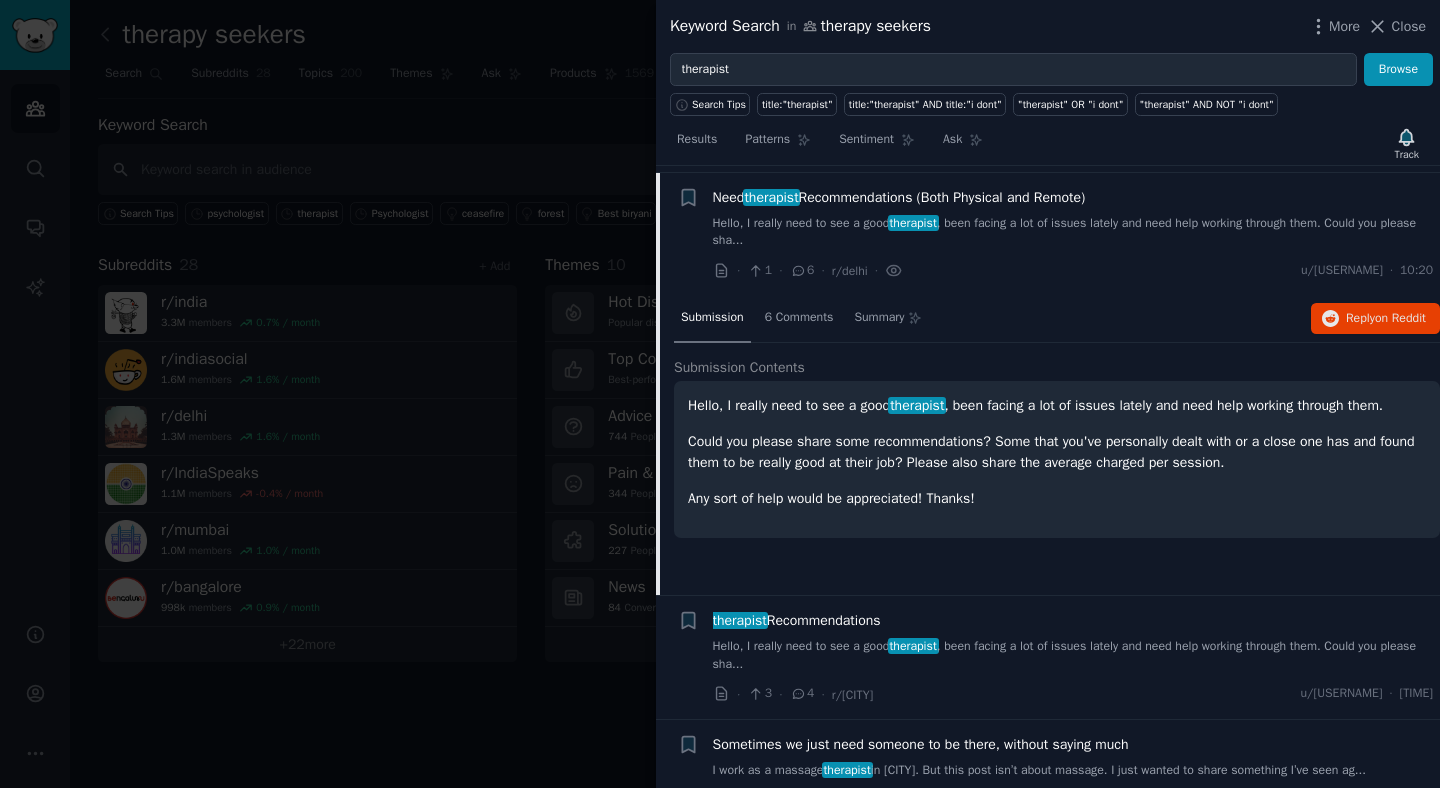 scroll, scrollTop: 137, scrollLeft: 0, axis: vertical 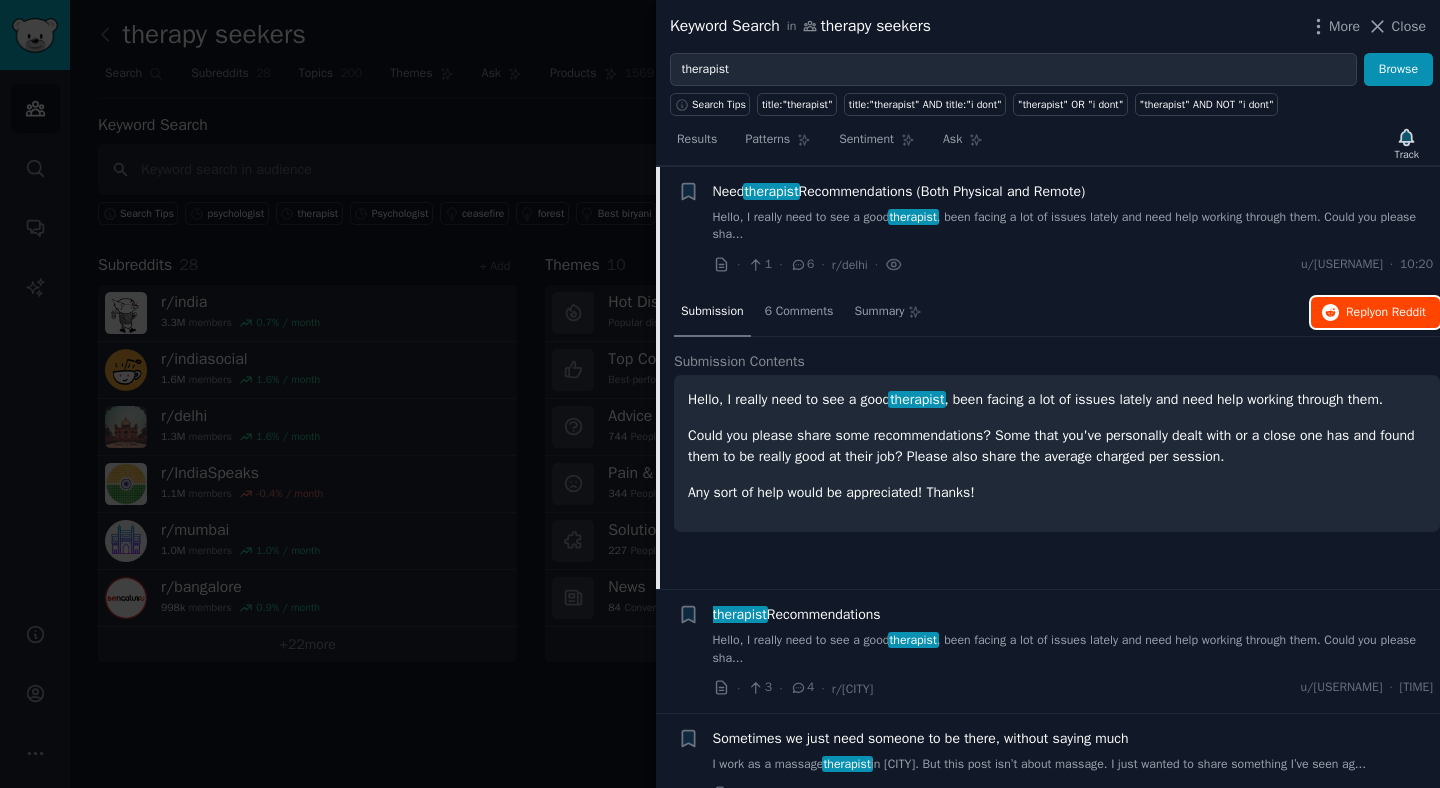 click on "Reply  on Reddit" at bounding box center [1386, 313] 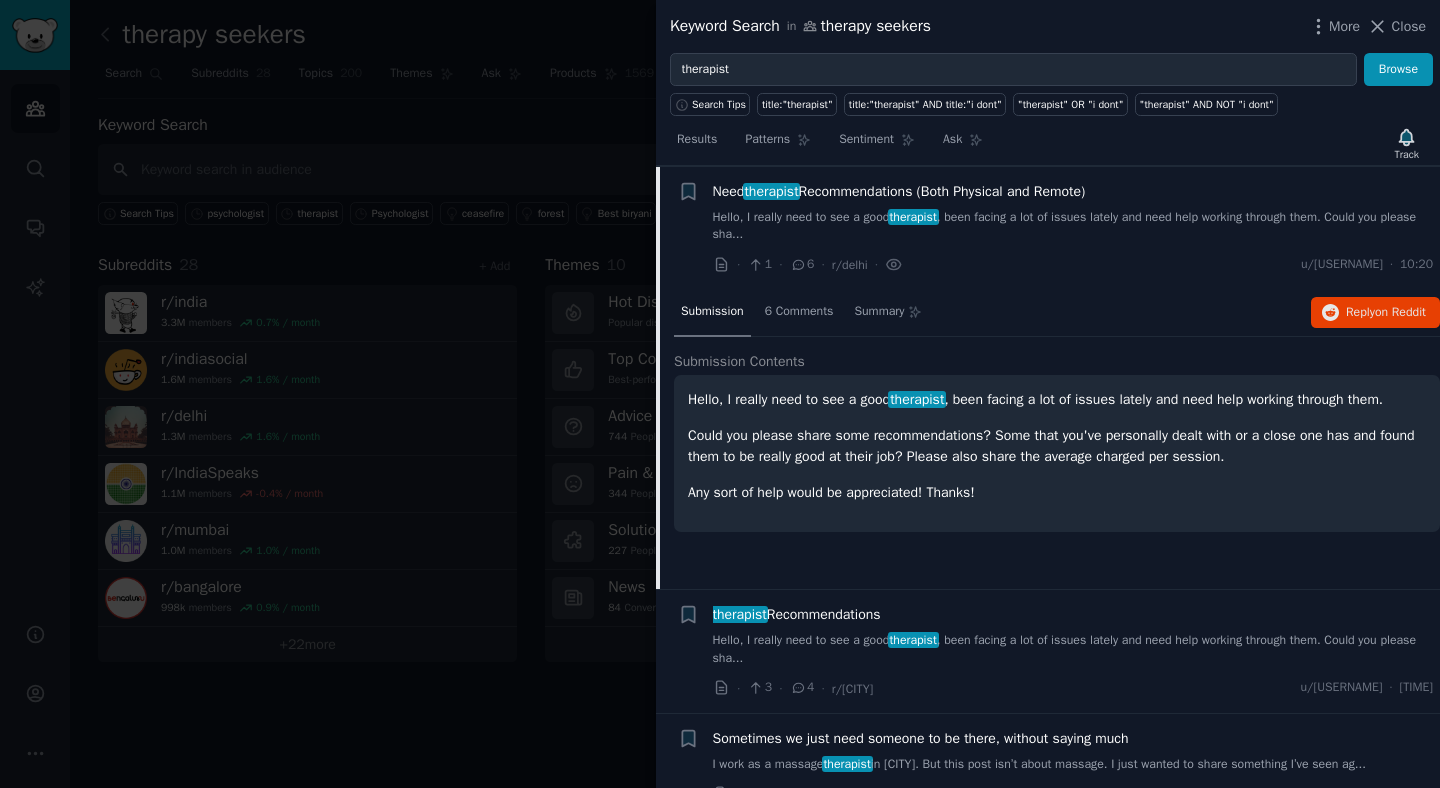click on "Hello, I really need to see a good therapist, been facing a lot of issues lately and need help working through them.
Could you please shar..." at bounding box center [1073, 226] 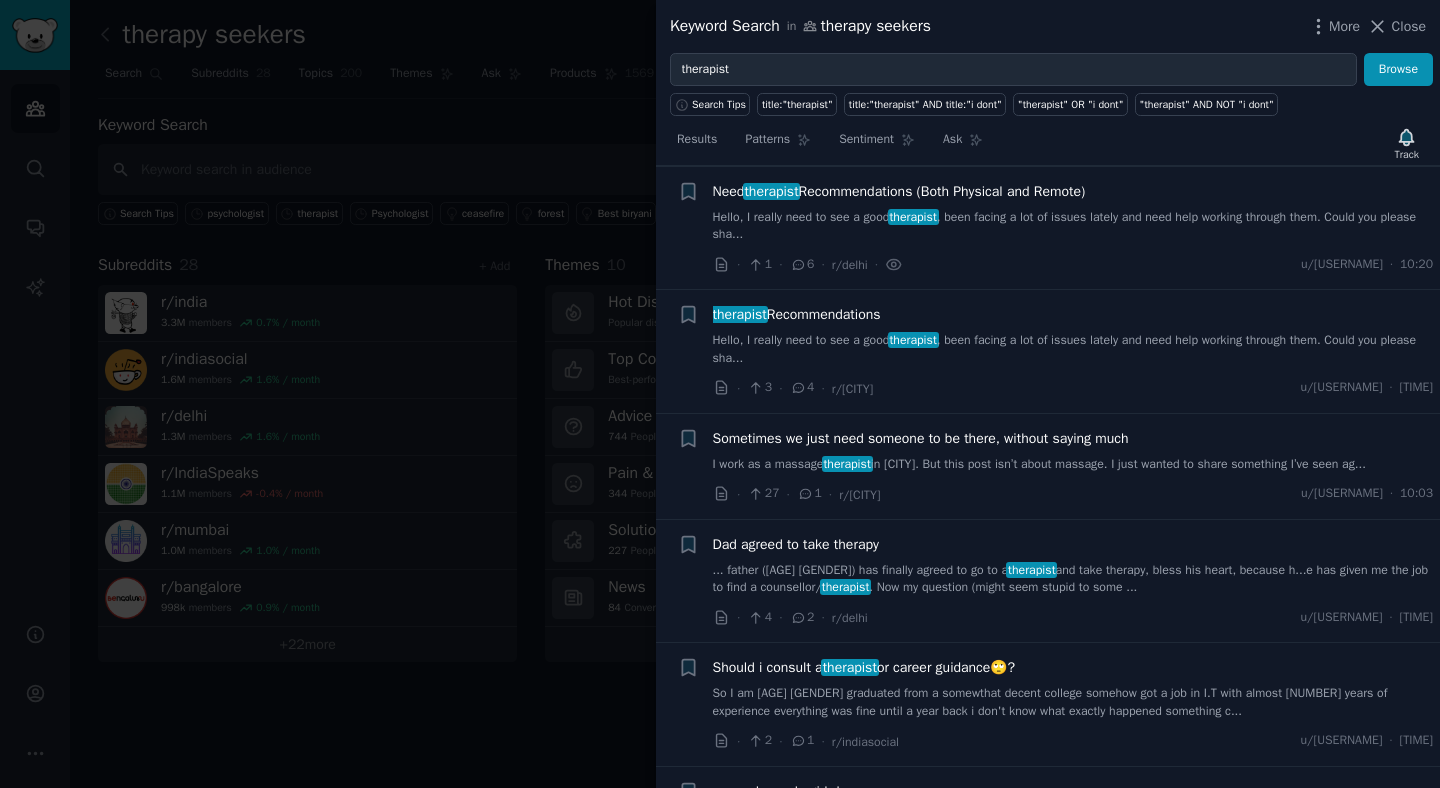 click on "therapist" at bounding box center (740, 314) 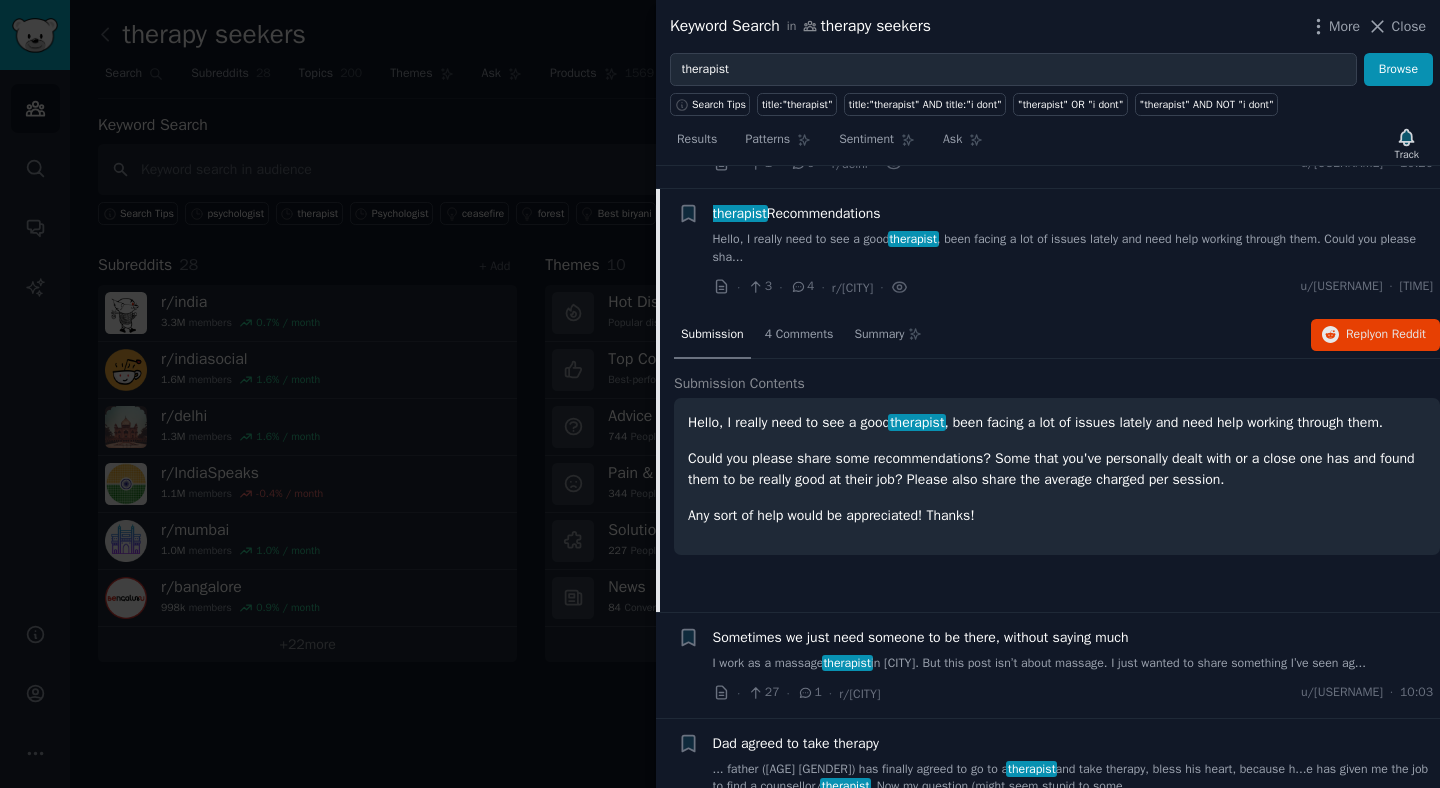 scroll, scrollTop: 261, scrollLeft: 0, axis: vertical 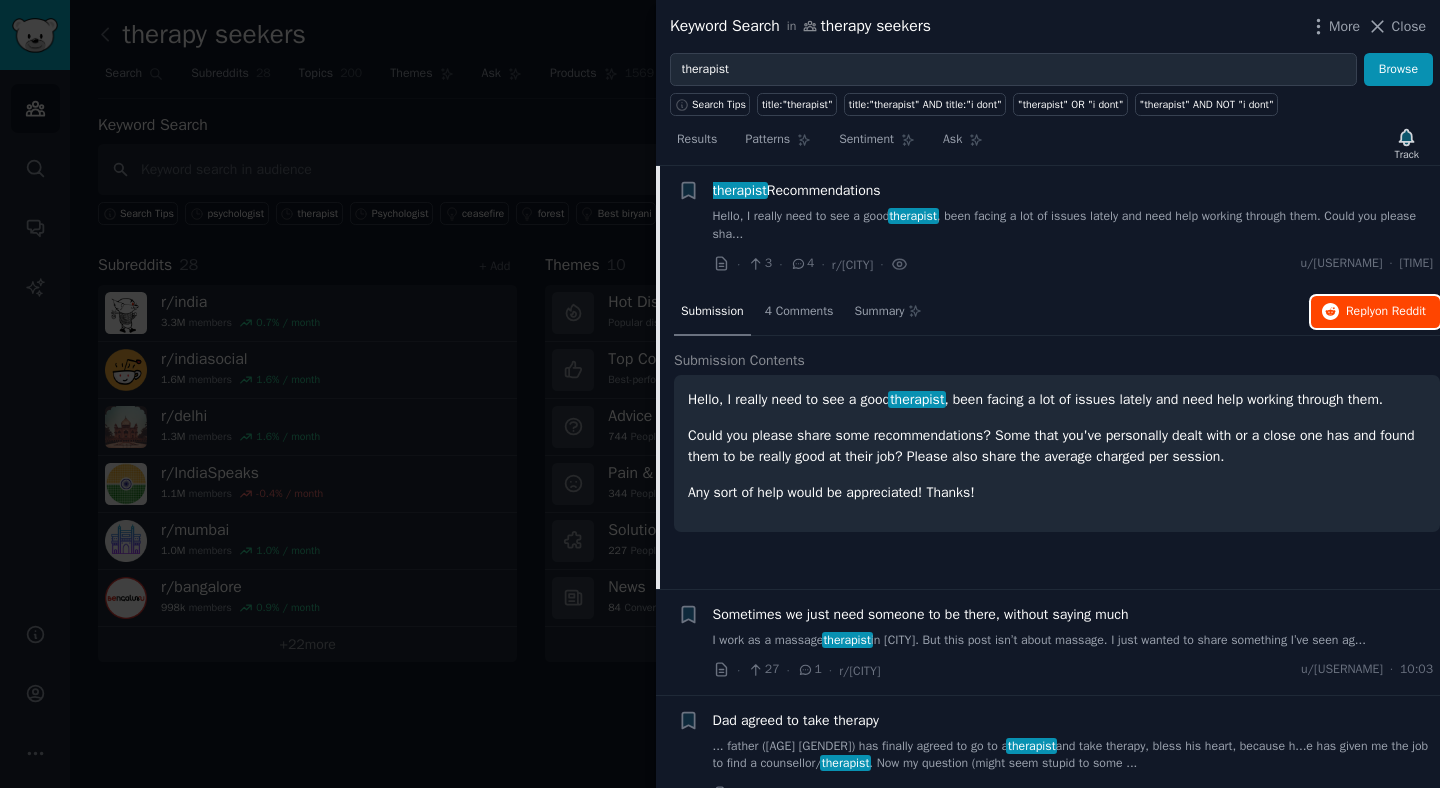click on "Reply  on Reddit" at bounding box center [1386, 312] 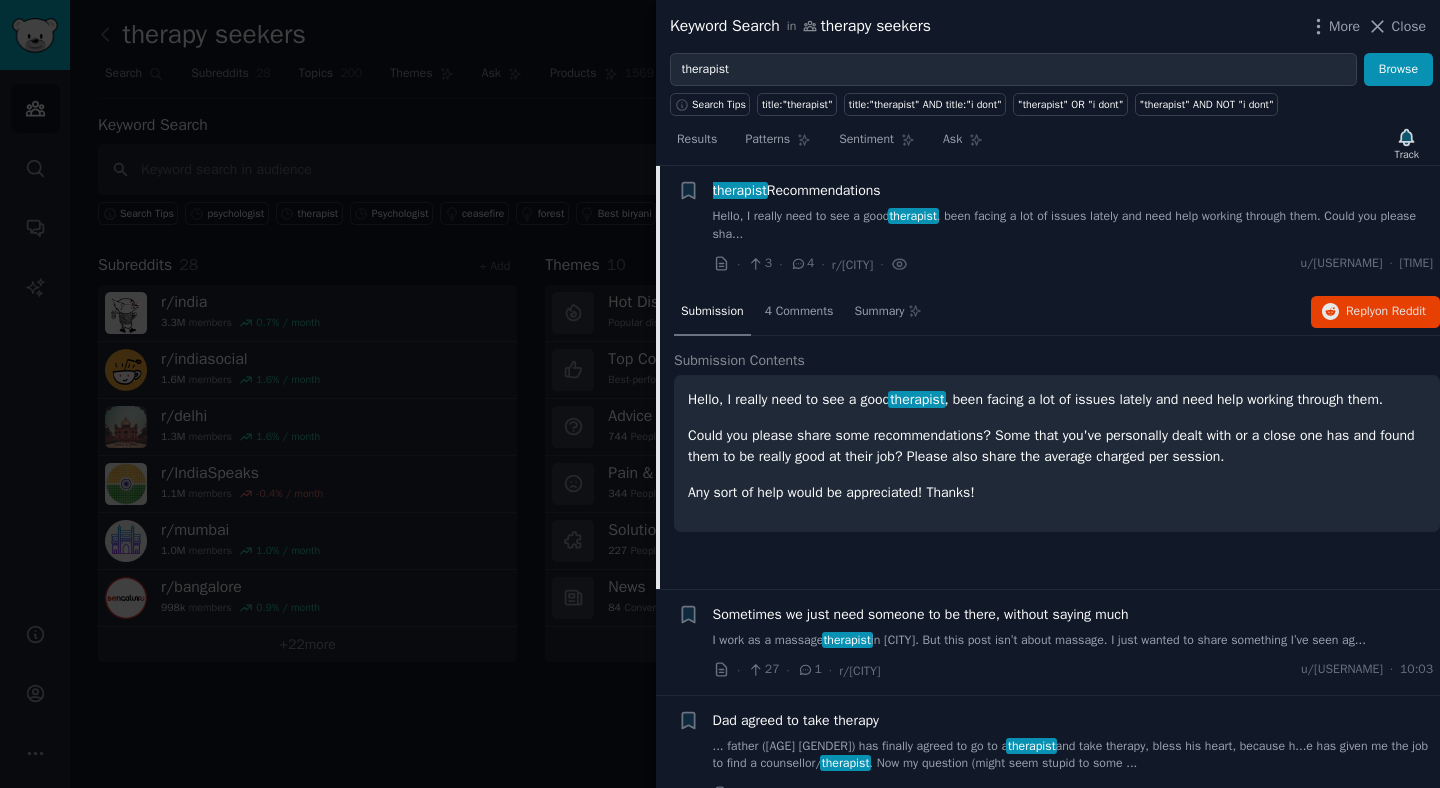 click on "therapist Recommendations Hello, I really need to see a good therapist, been facing a lot of issues lately and need help working through them.
Could you please sha..." at bounding box center (1073, 211) 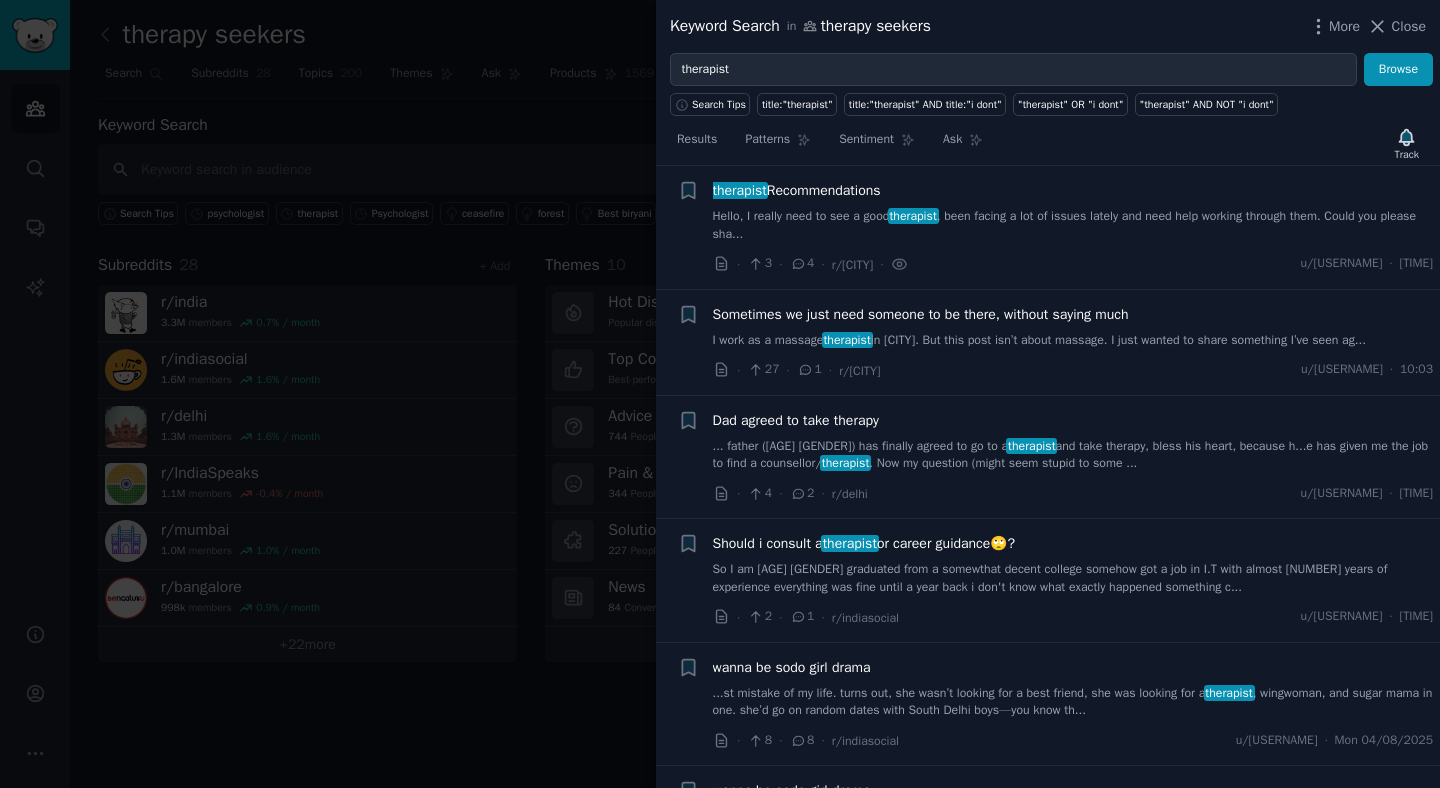 click on "... father ([AGE] [GENDER]) has finally agreed to go to a therapist and take therapy, bless his heart, because h...e has given me the job to find a counsellor/ therapist .
Now my question (might seem stupid to some ..." at bounding box center [1073, 455] 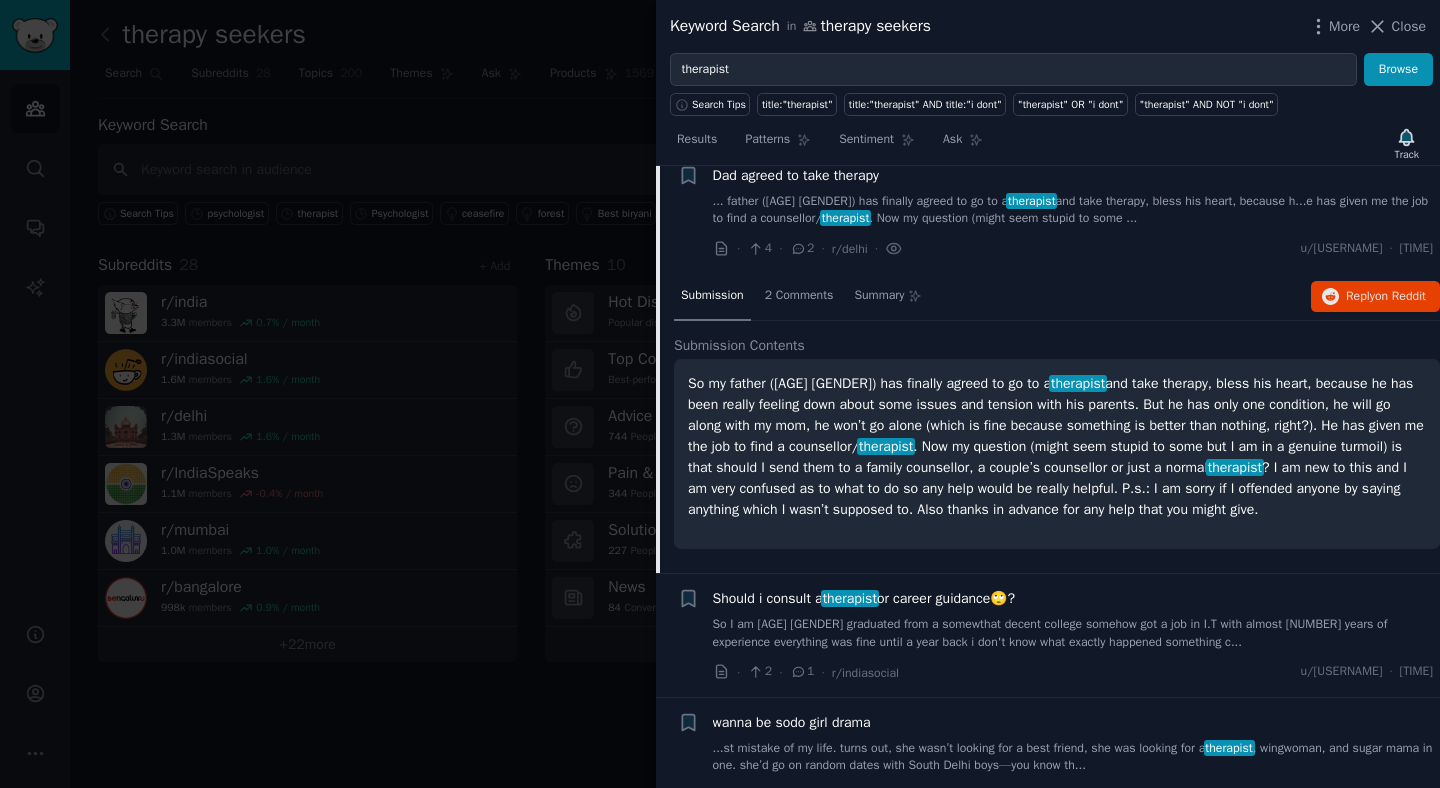 scroll, scrollTop: 508, scrollLeft: 0, axis: vertical 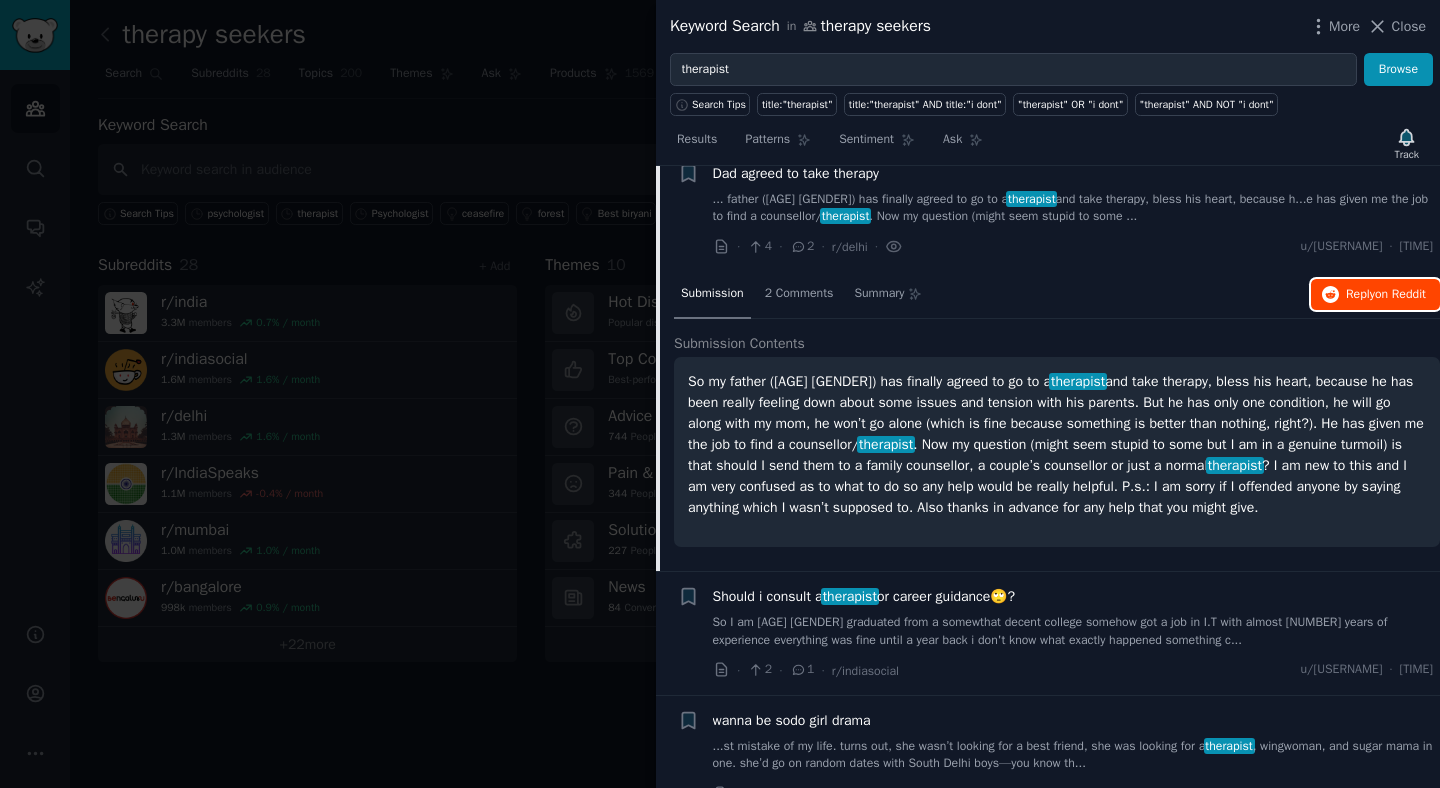 click on "Reply  on Reddit" at bounding box center (1375, 295) 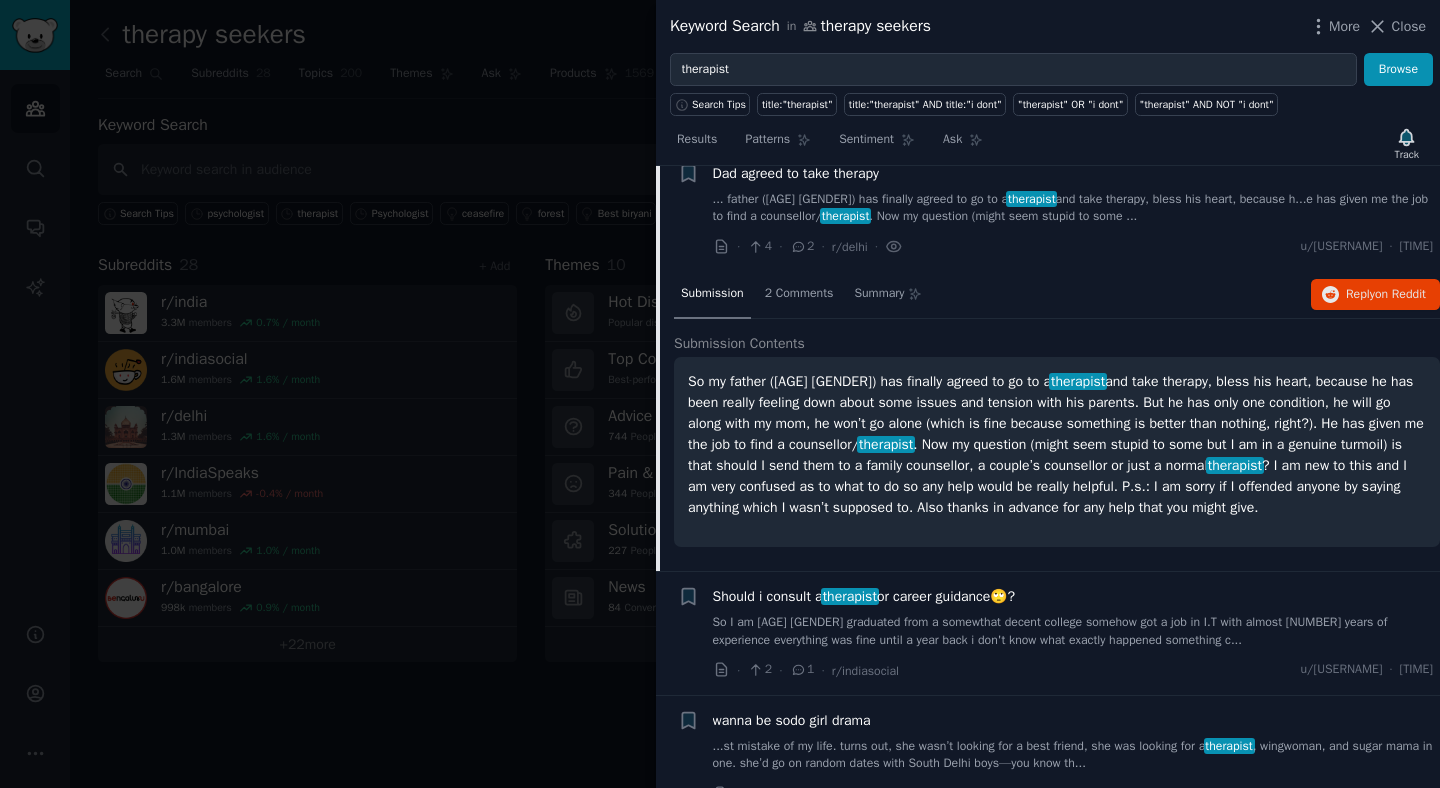 click on "... father ([AGE] [GENDER]) has finally agreed to go to a therapist and take therapy, bless his heart, because h...e has given me the job to find a counsellor/ therapist .
Now my question (might seem stupid to some ..." at bounding box center [1073, 208] 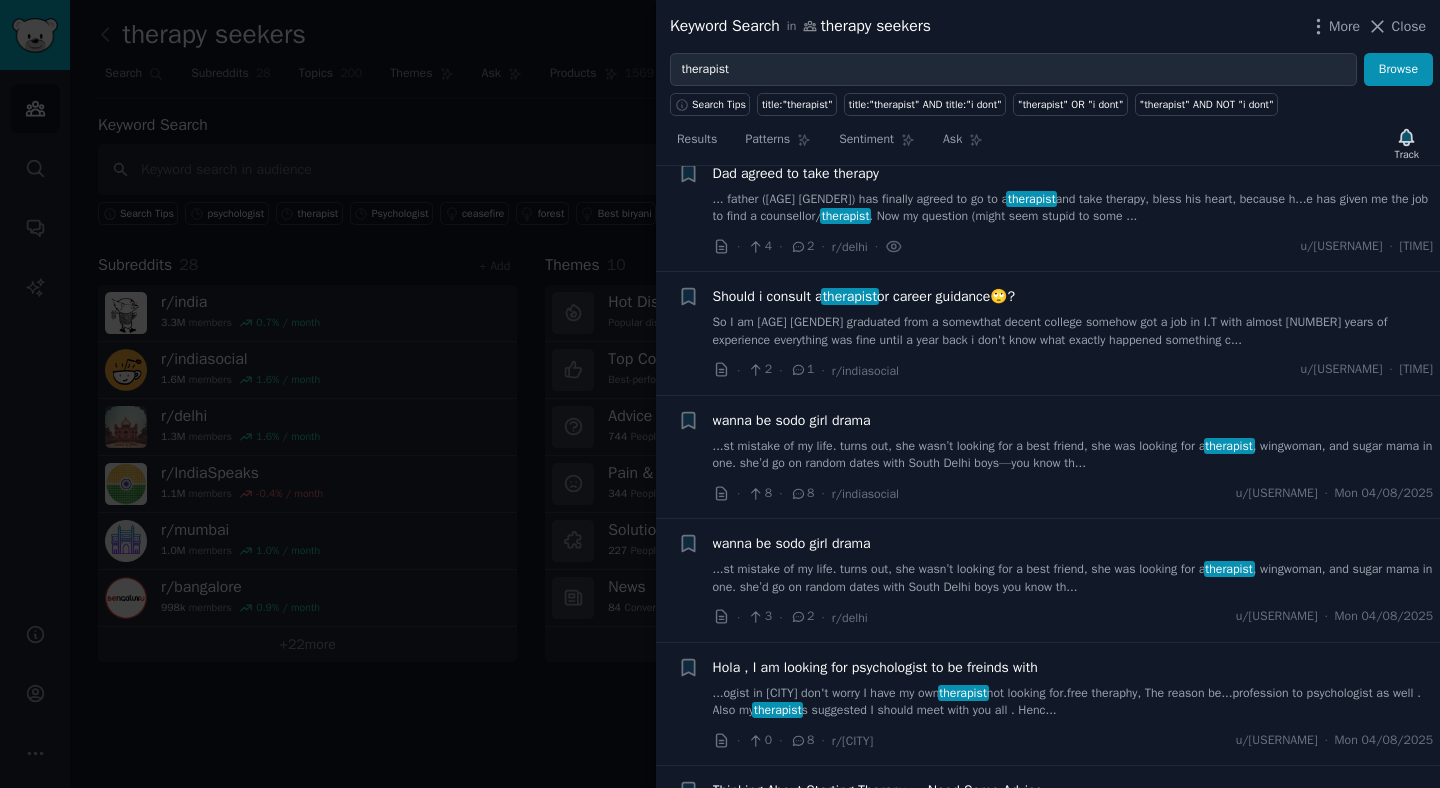 click on "So I am [AGE] [GENDER] graduated from a somewthat decent college somehow got a job in I.T with almost [NUMBER] years of experience everything was fine until a year back i don't know what exactly happened something c..." at bounding box center [1073, 331] 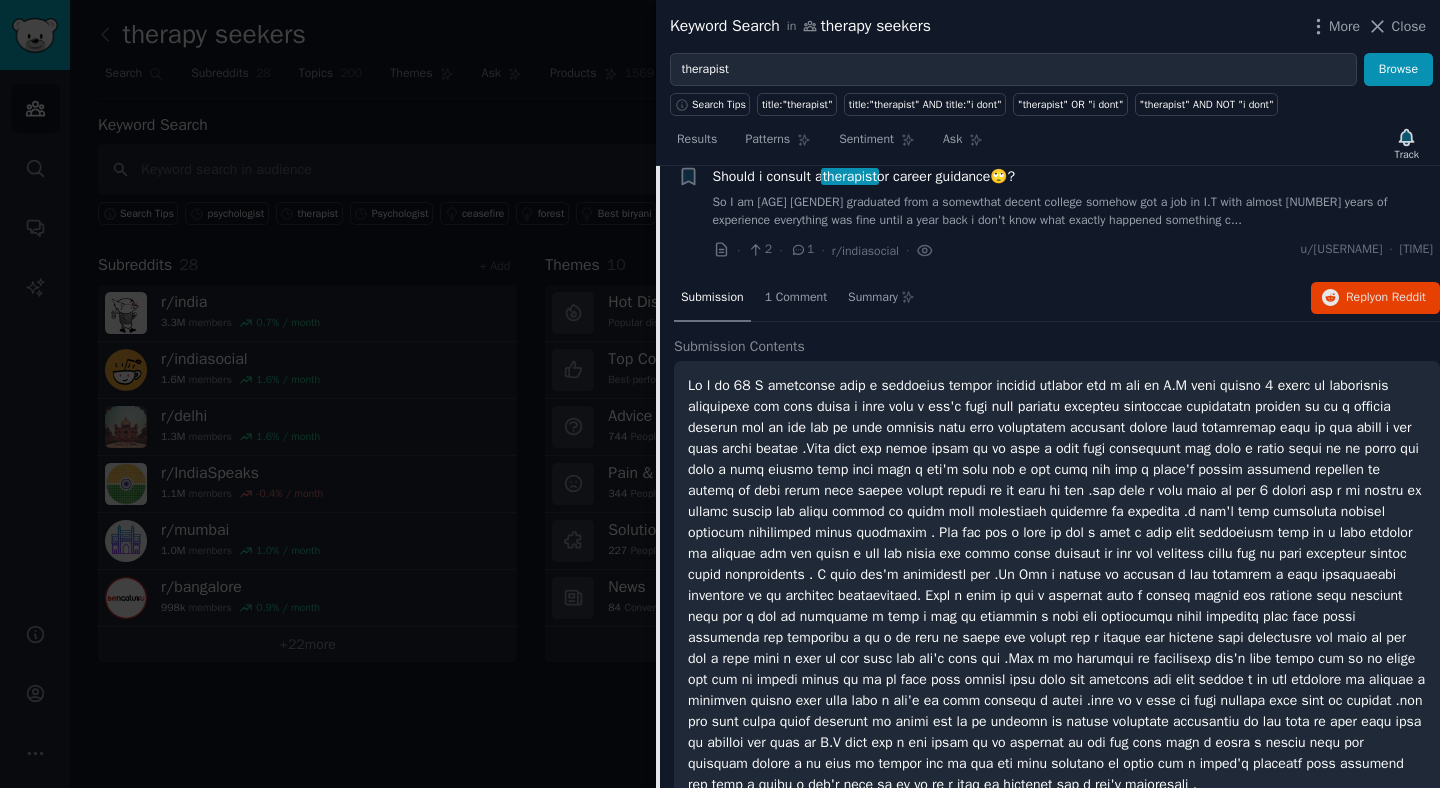 scroll, scrollTop: 631, scrollLeft: 0, axis: vertical 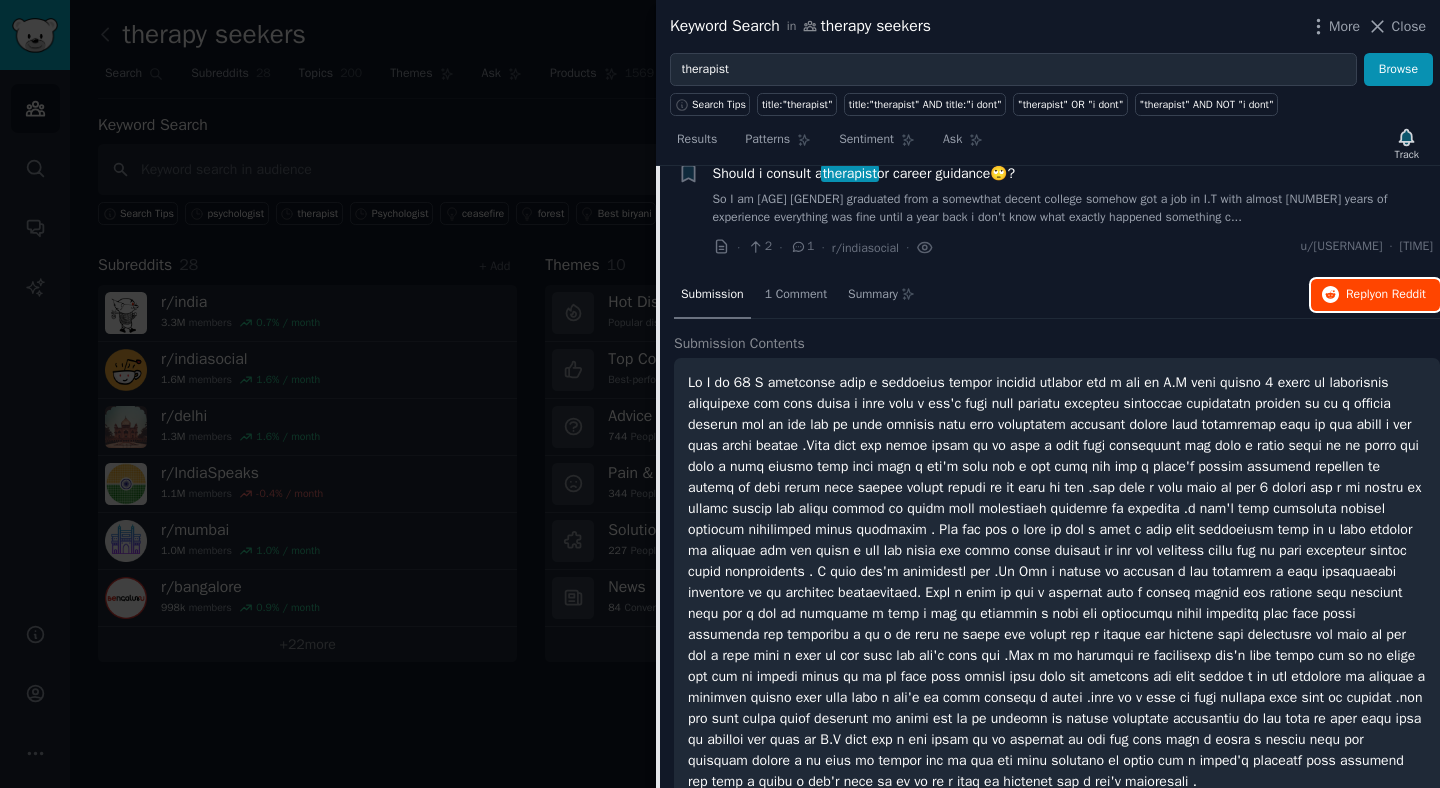 click on "Reply  on Reddit" at bounding box center (1386, 295) 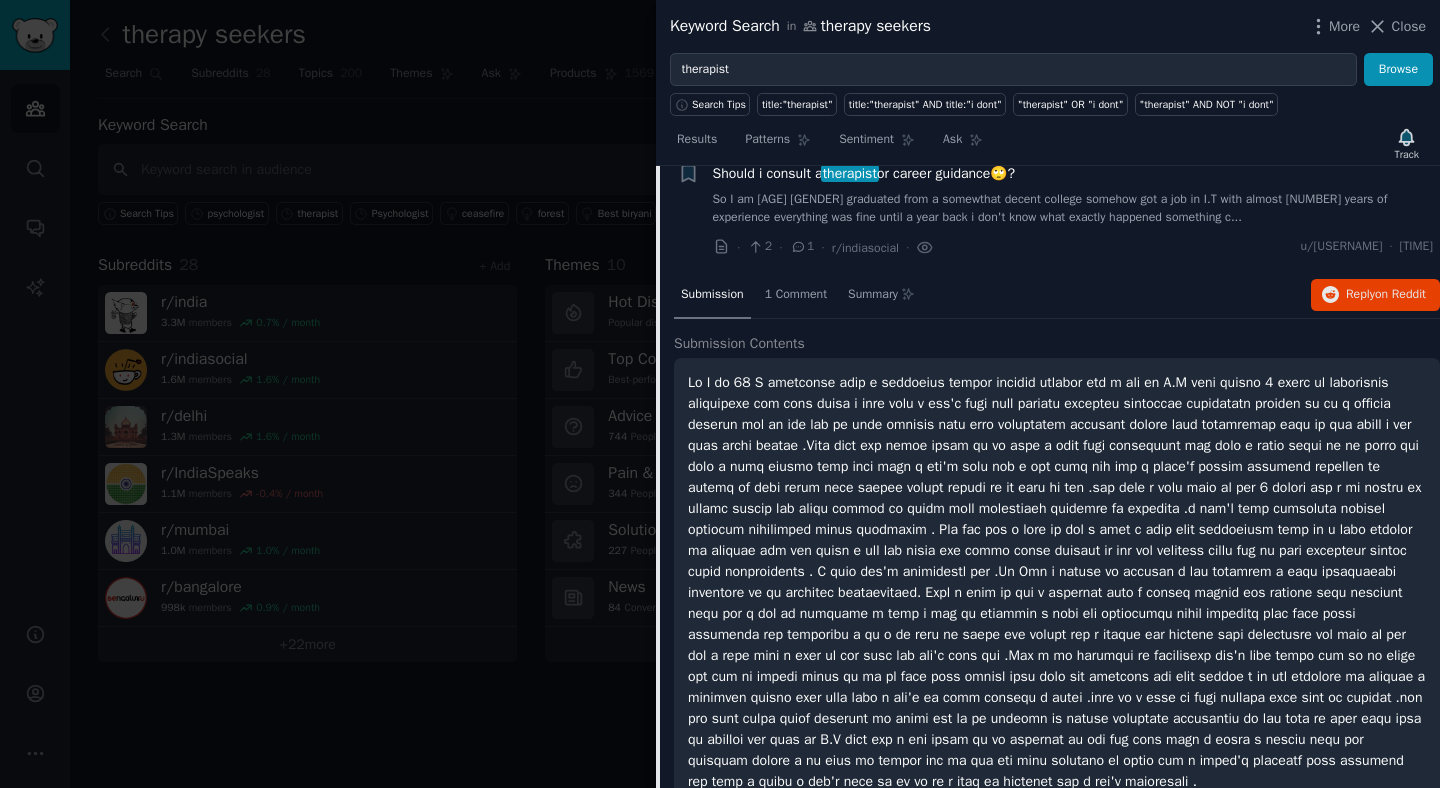 click on "So I am [AGE] [GENDER] graduated from a somewthat decent college somehow got a job in I.T with almost [NUMBER] years of experience everything was fine until a year back i don't know what exactly happened something c..." at bounding box center (1073, 208) 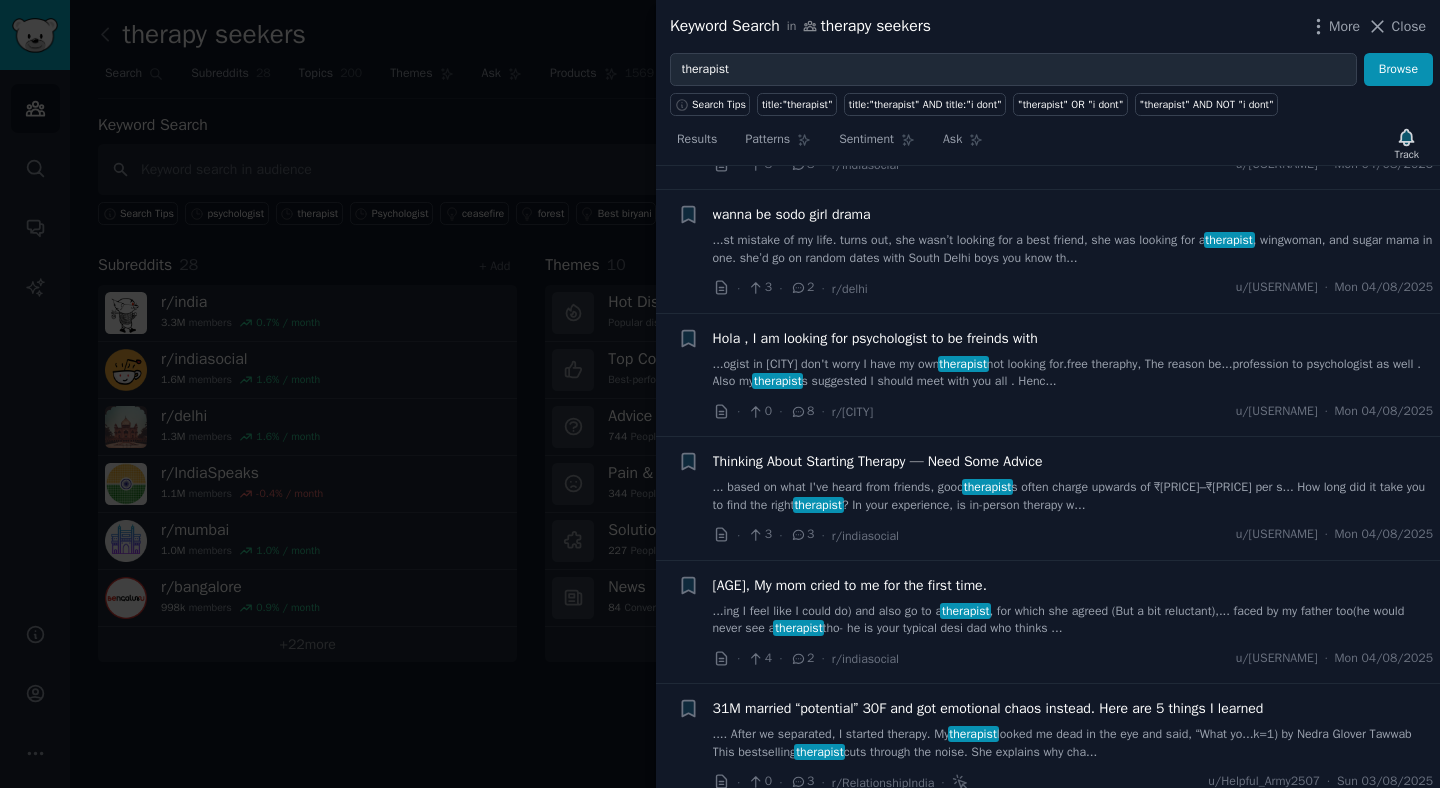 scroll, scrollTop: 839, scrollLeft: 0, axis: vertical 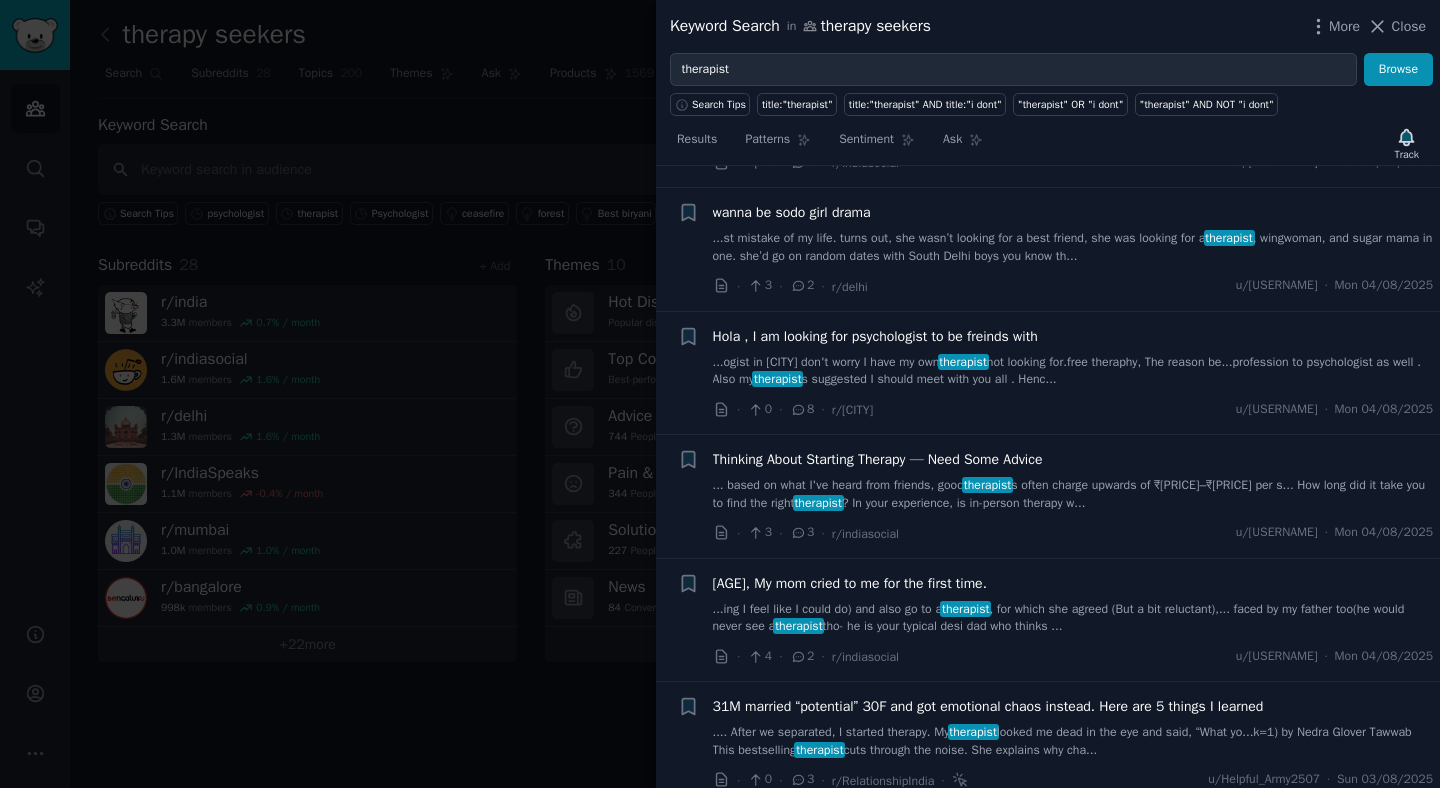 click on "s often charge upwards of ₹[PRICE]–₹[PRICE] per s...
How long did it take you to find the right therapist?
In your experience, is in-person therapy w..." at bounding box center [1073, 494] 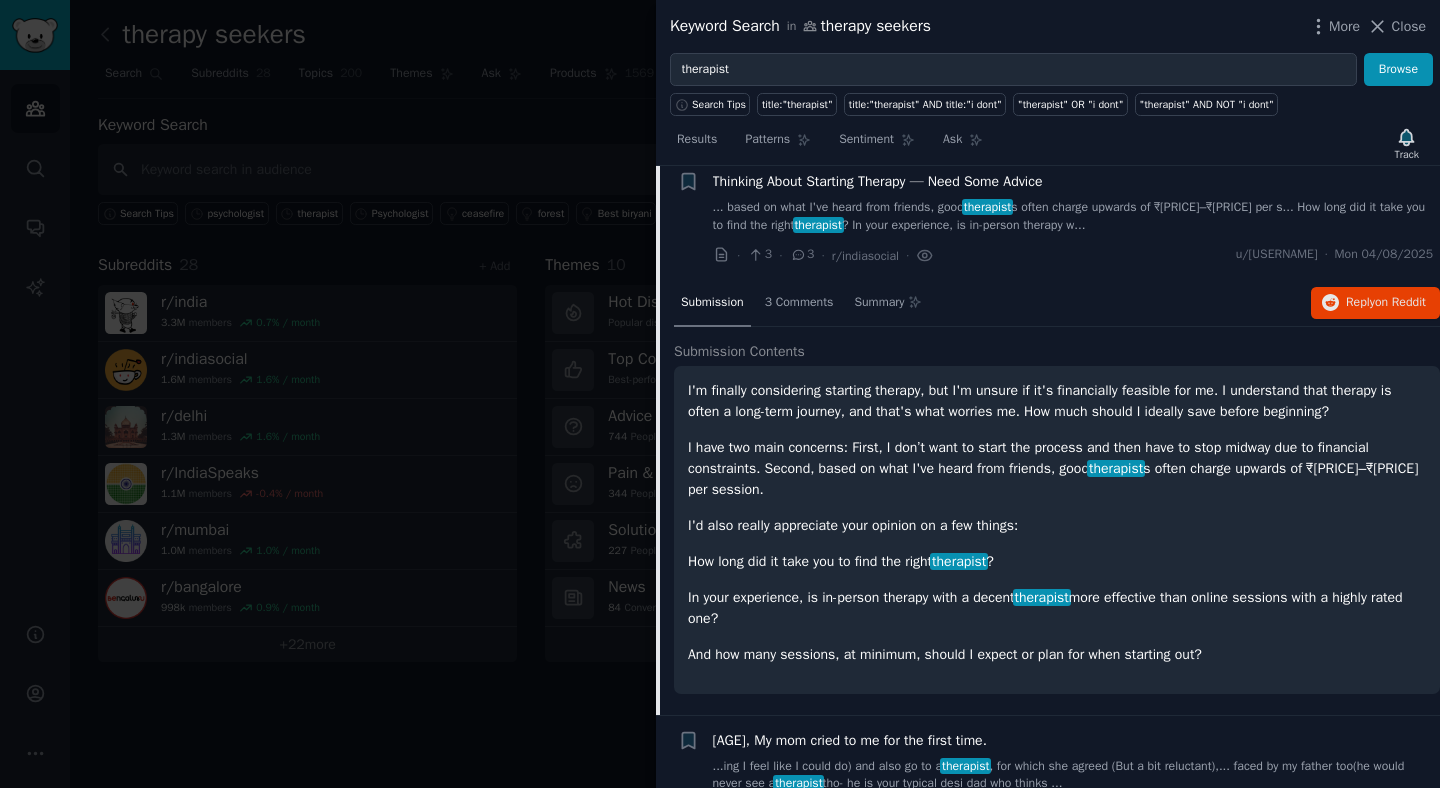 scroll, scrollTop: 1125, scrollLeft: 0, axis: vertical 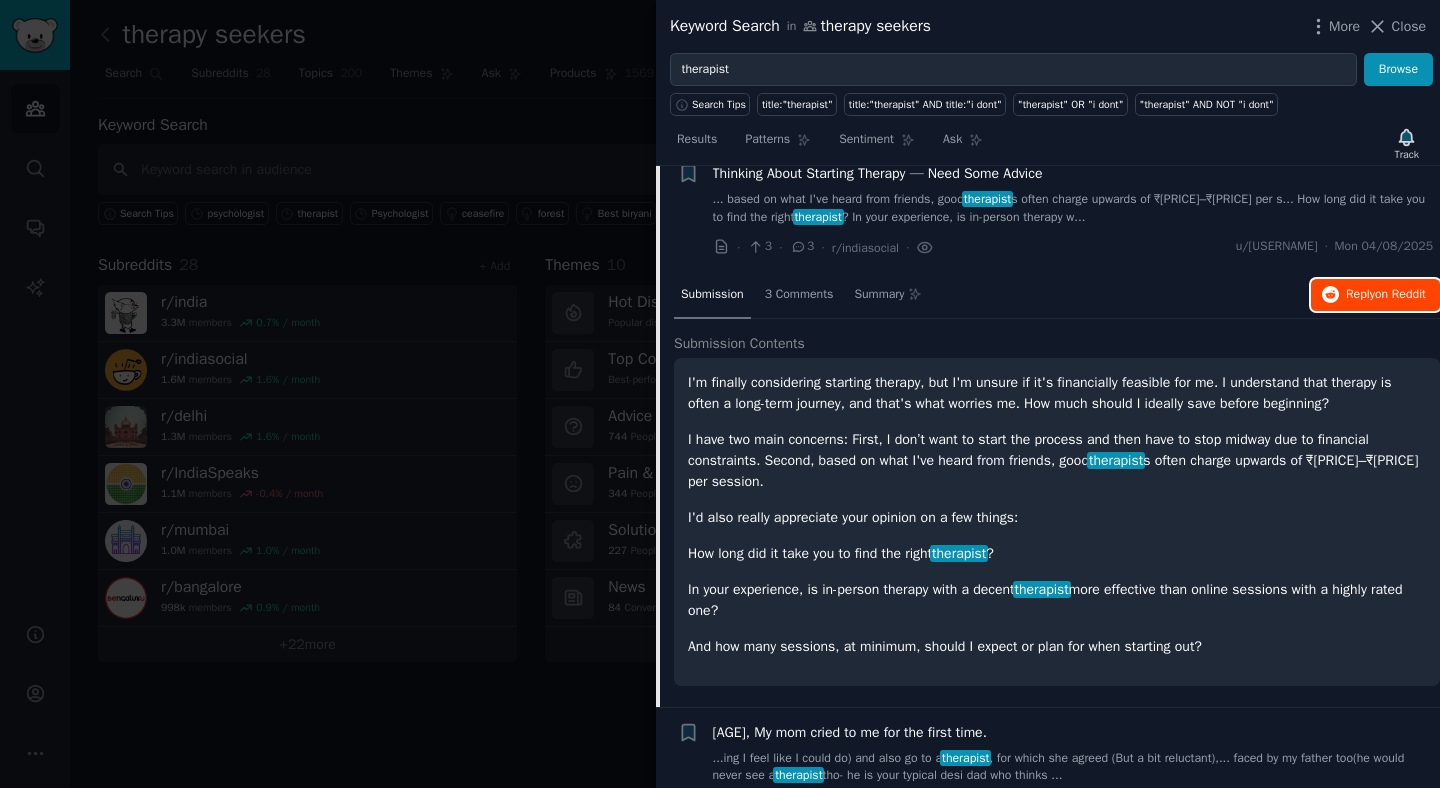 click on "Reply  on Reddit" at bounding box center [1375, 295] 